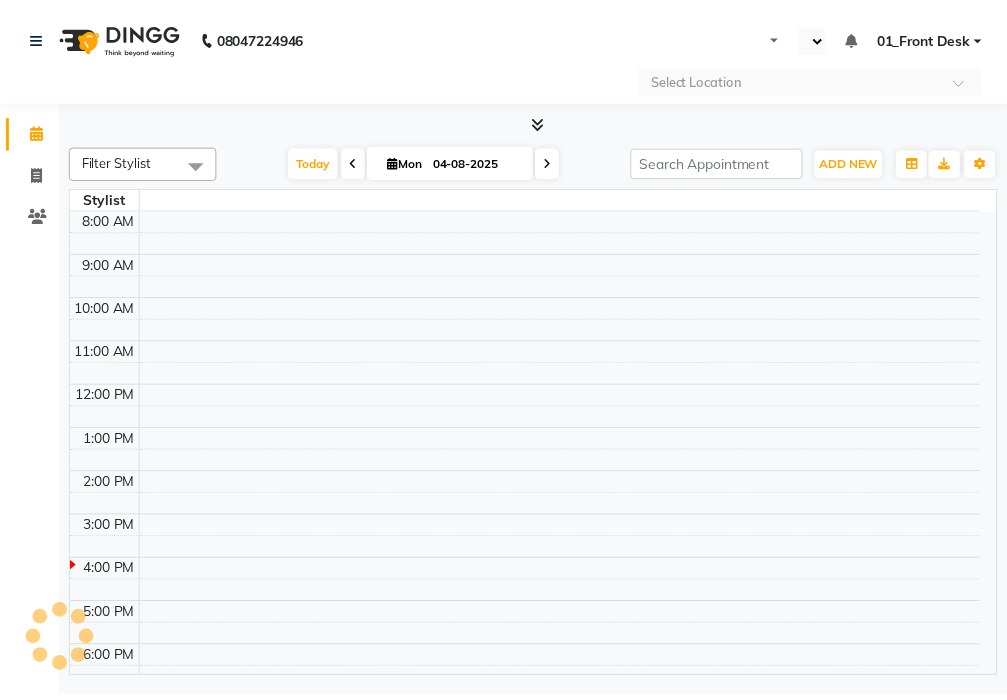 scroll, scrollTop: 0, scrollLeft: 0, axis: both 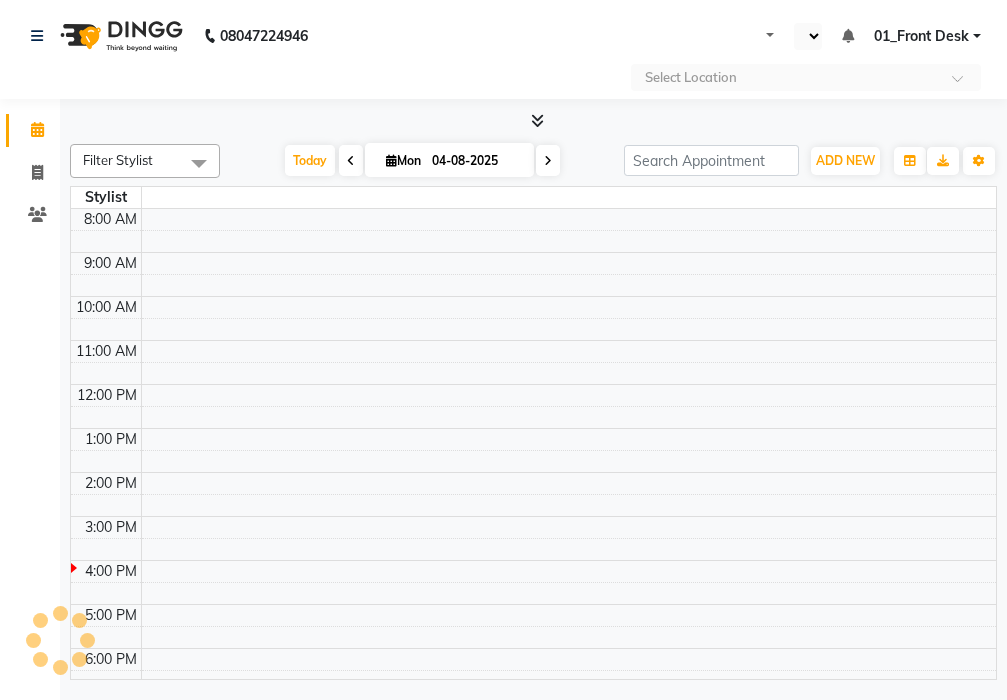 select on "en" 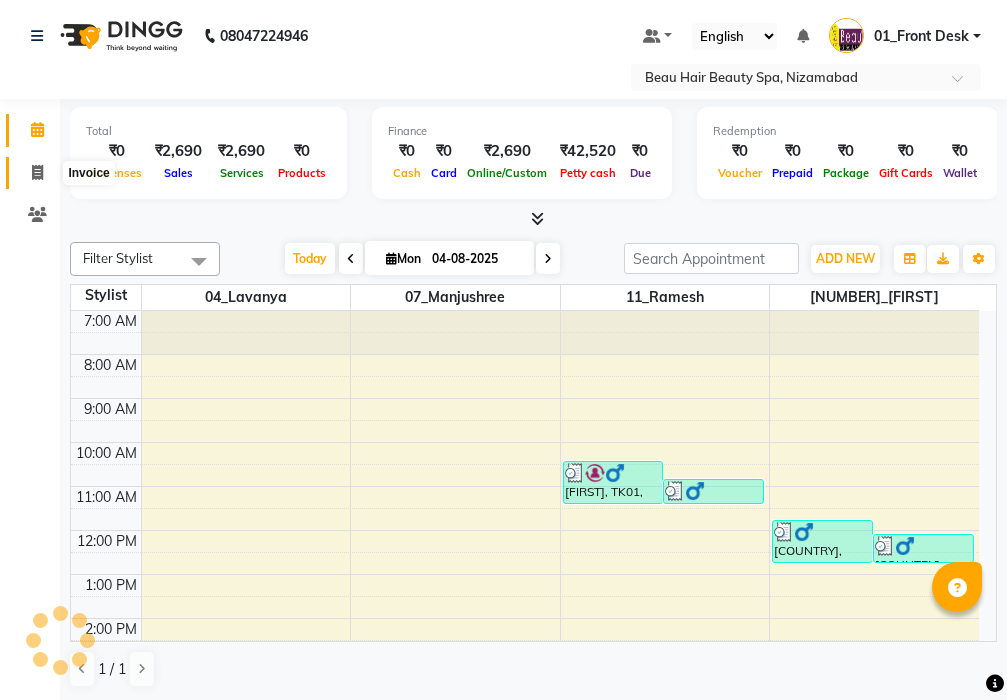 click 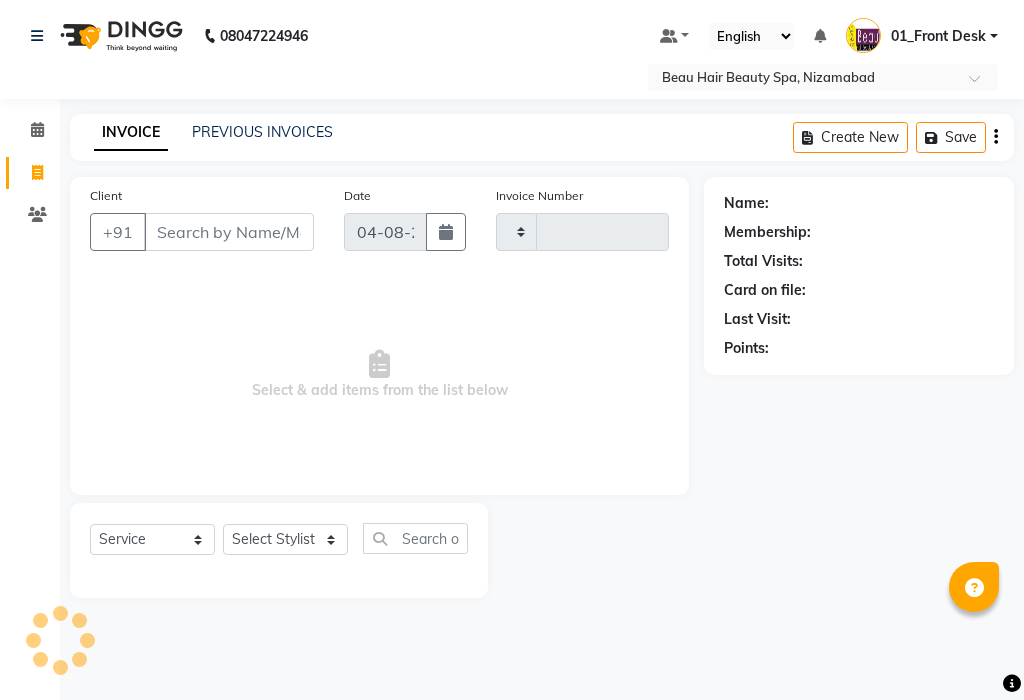 type on "1632" 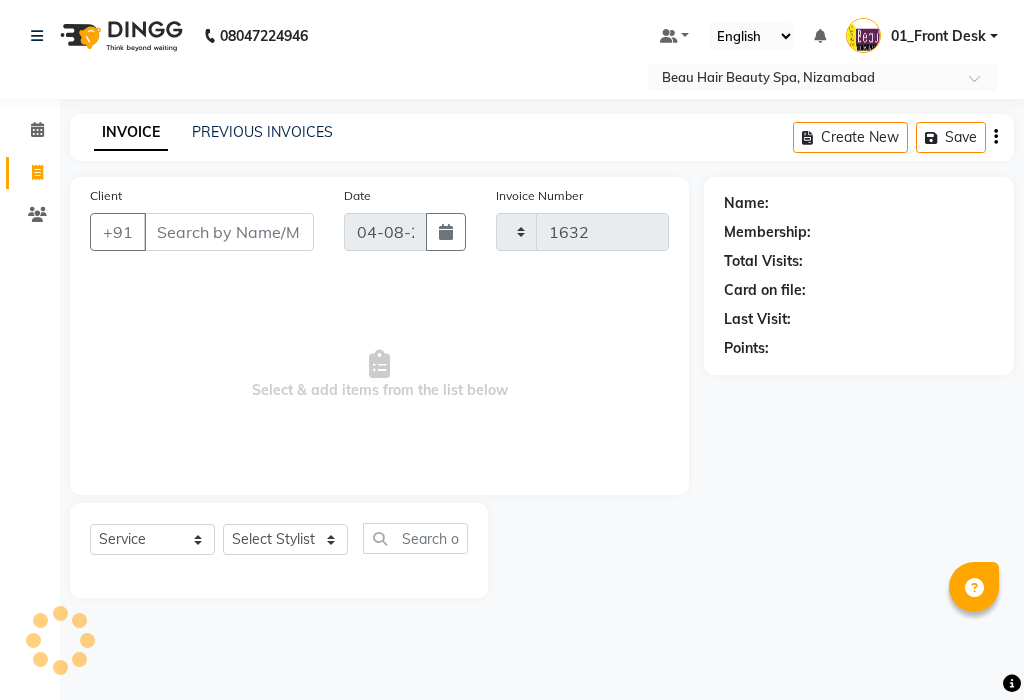 select on "3470" 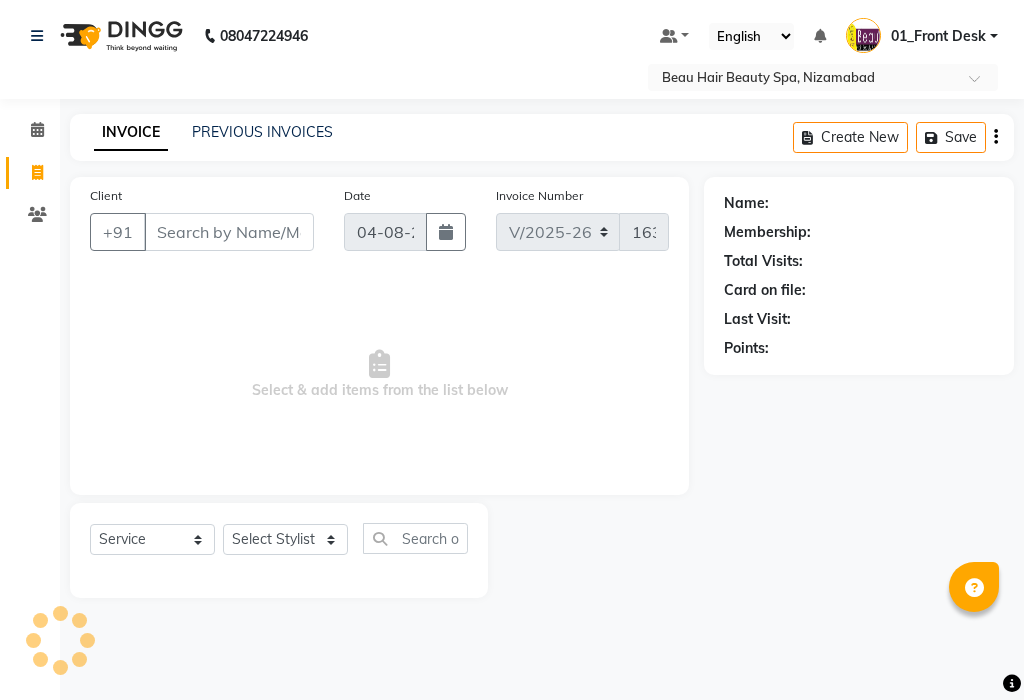 click on "Client" at bounding box center (229, 232) 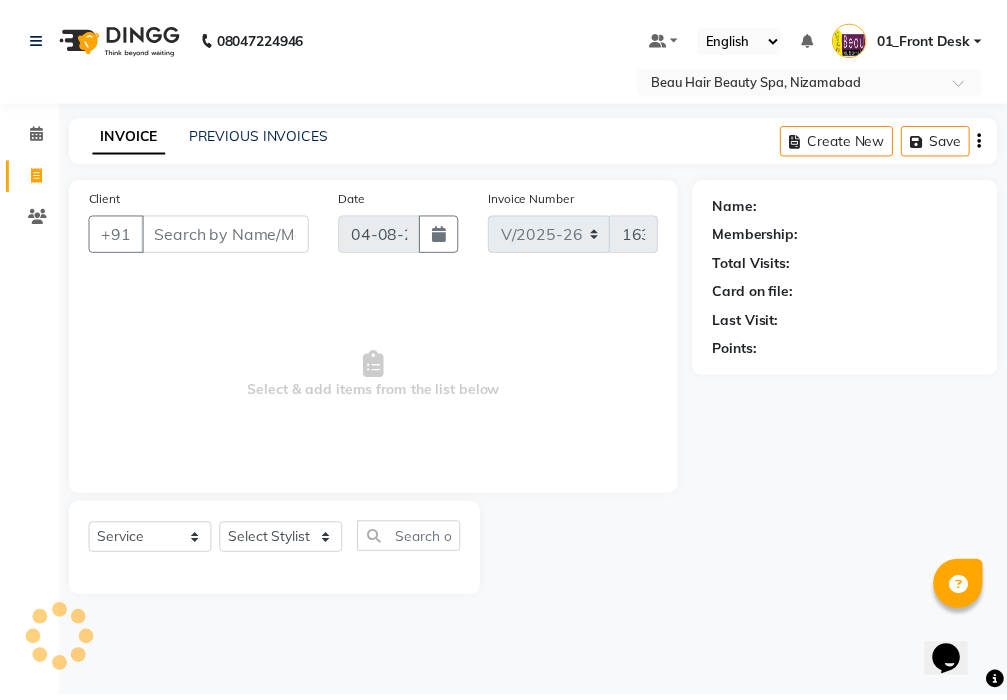 scroll, scrollTop: 0, scrollLeft: 0, axis: both 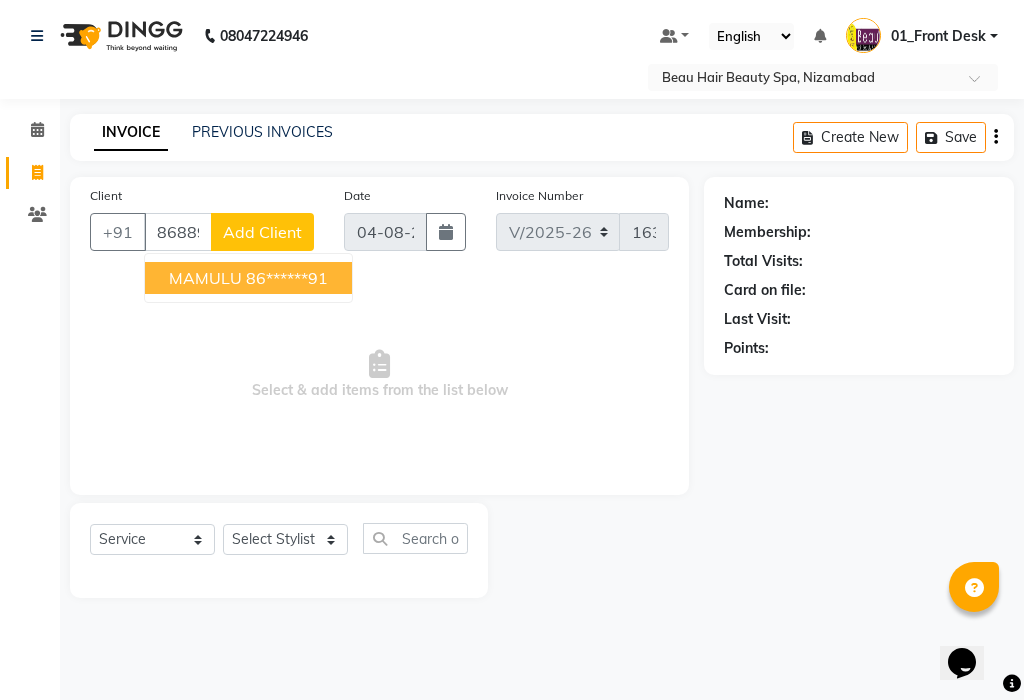 click on "86******91" at bounding box center [287, 278] 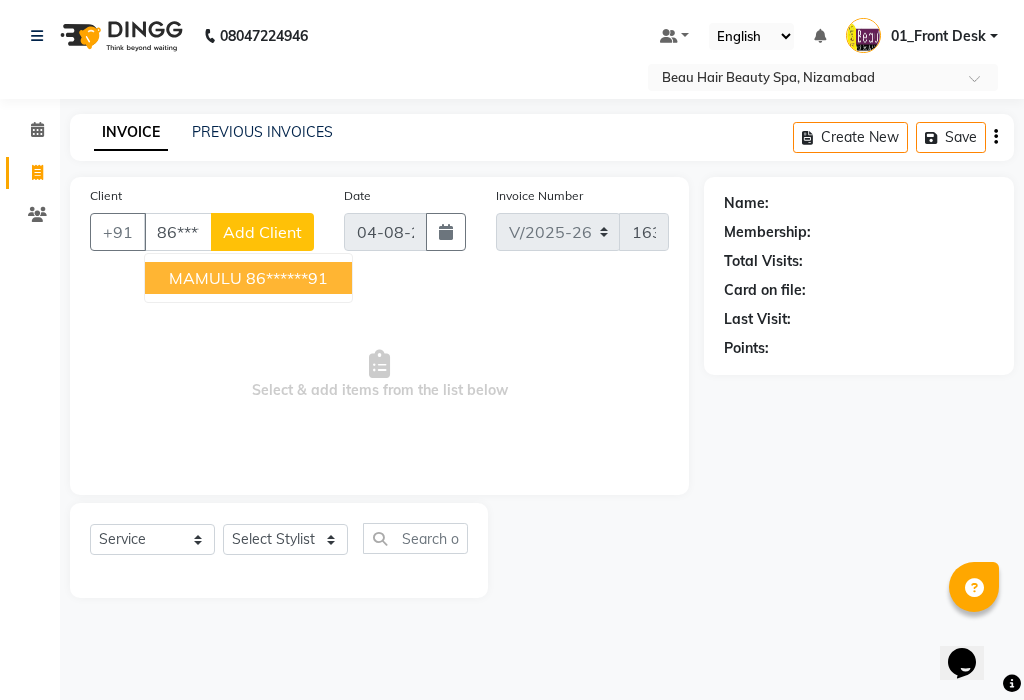 type on "86******91" 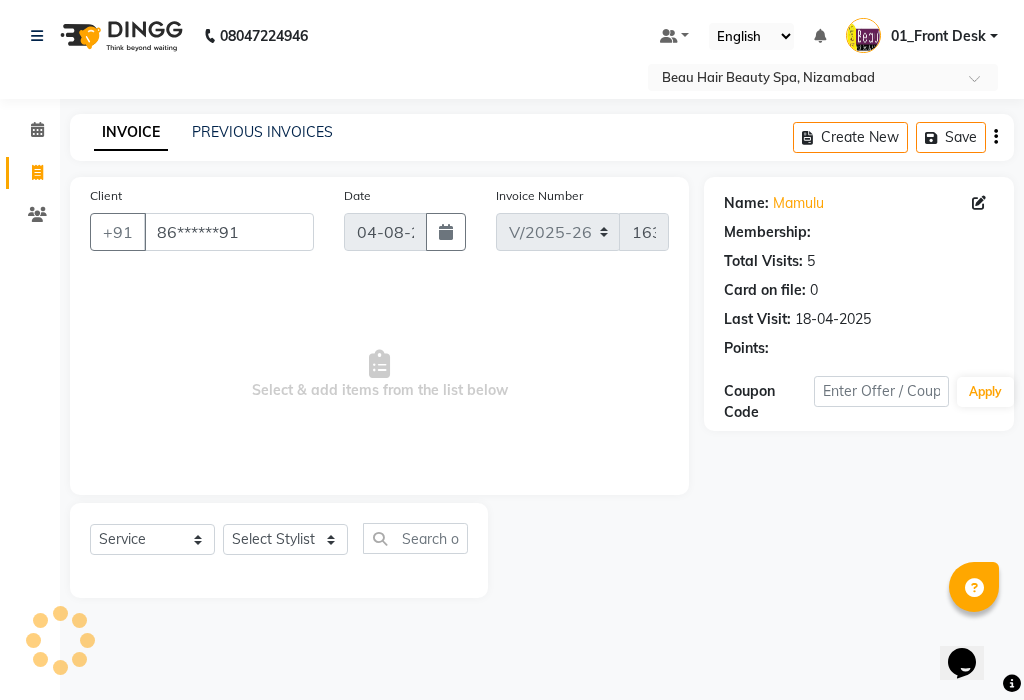 select on "1: Object" 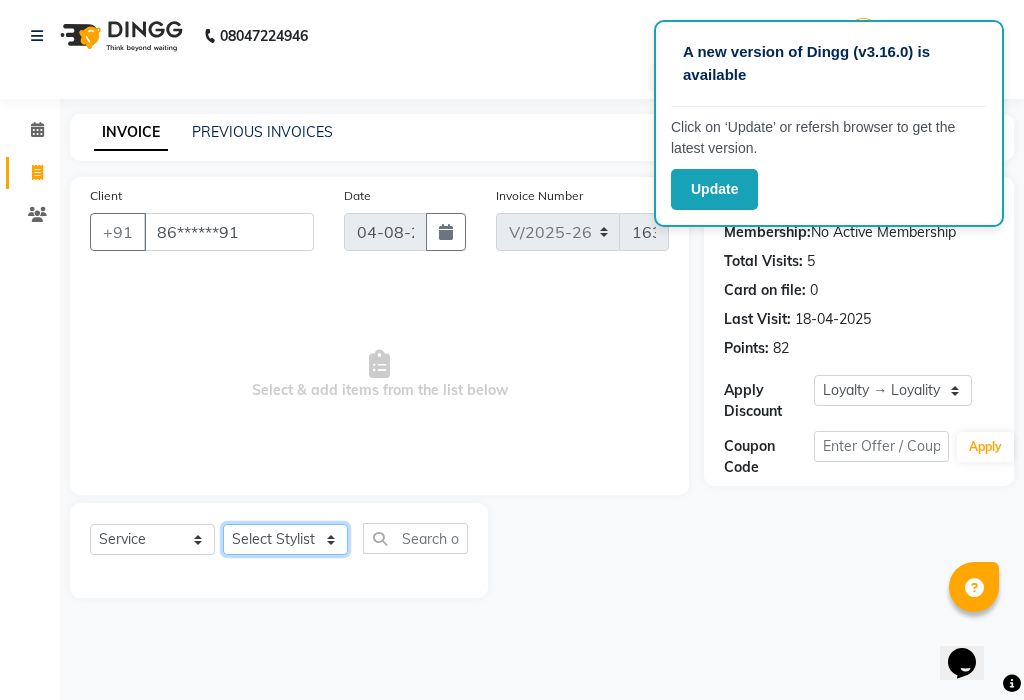 click on "Select Stylist 01_Front Desk 04_Lavanya 07_Manjushree 11_Ramesh 15_Adrish 26_Srinivas 99_Vishal Sir" 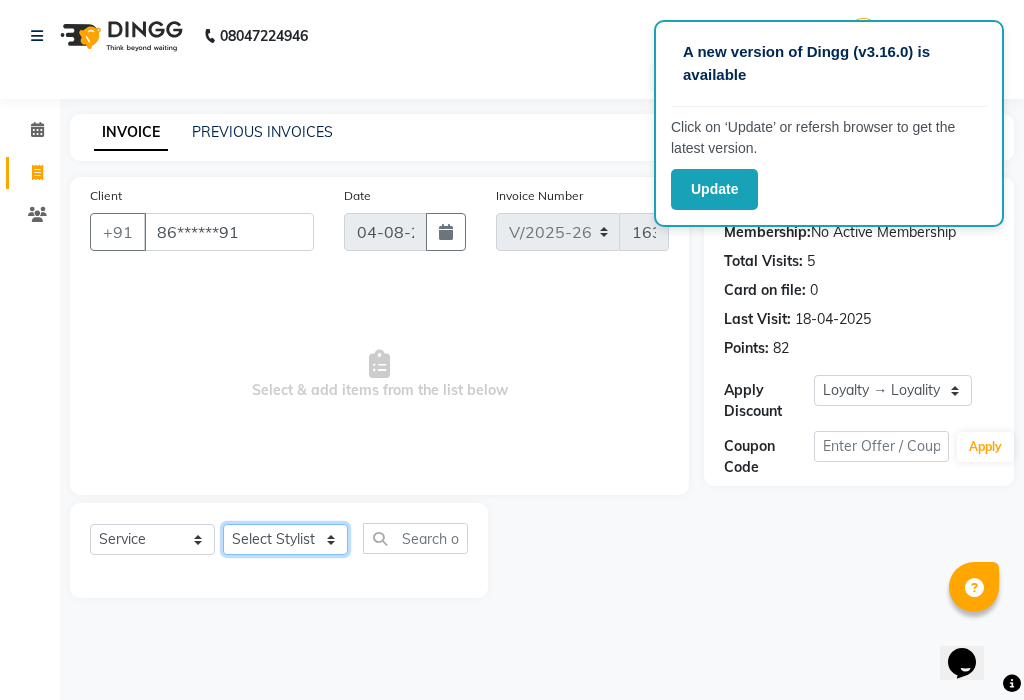 select on "75194" 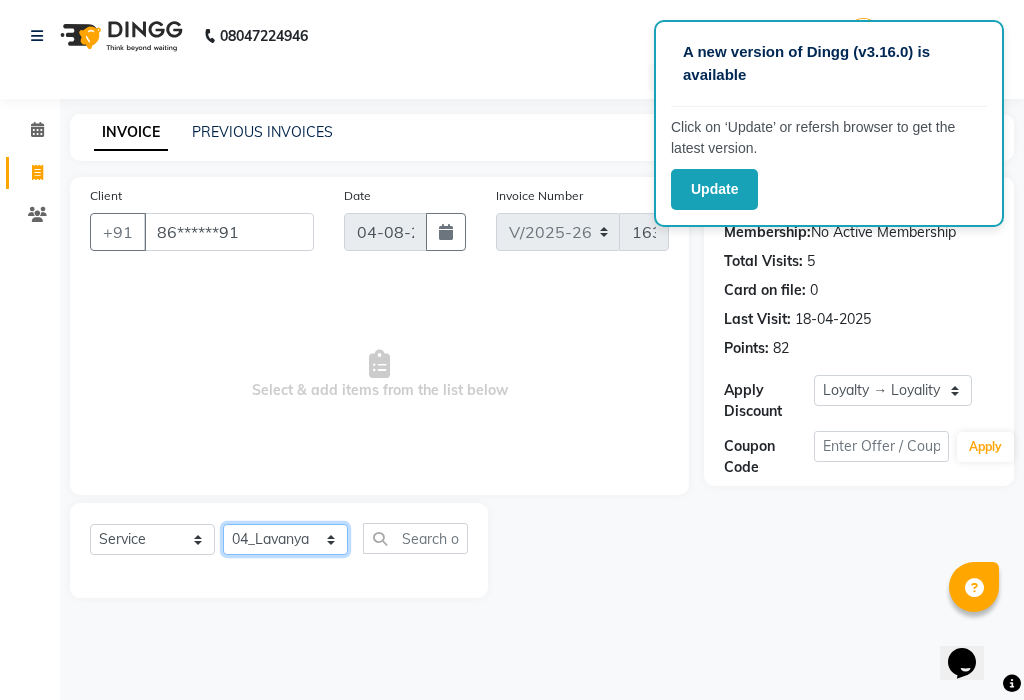 click on "Select Stylist 01_Front Desk 04_Lavanya 07_Manjushree 11_Ramesh 15_Adrish 26_Srinivas 99_Vishal Sir" 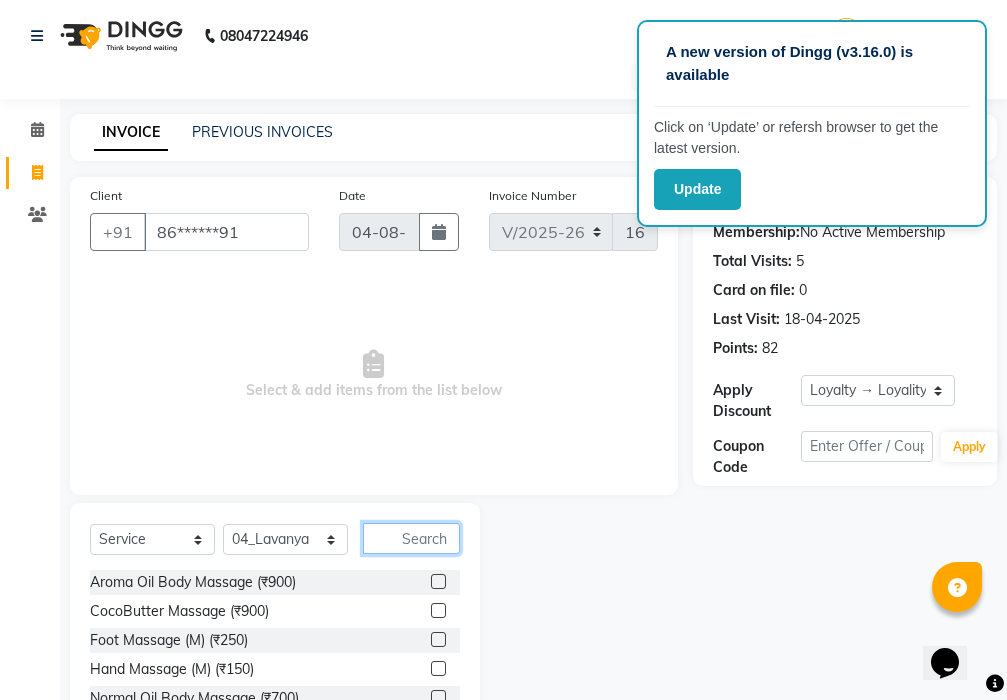 click 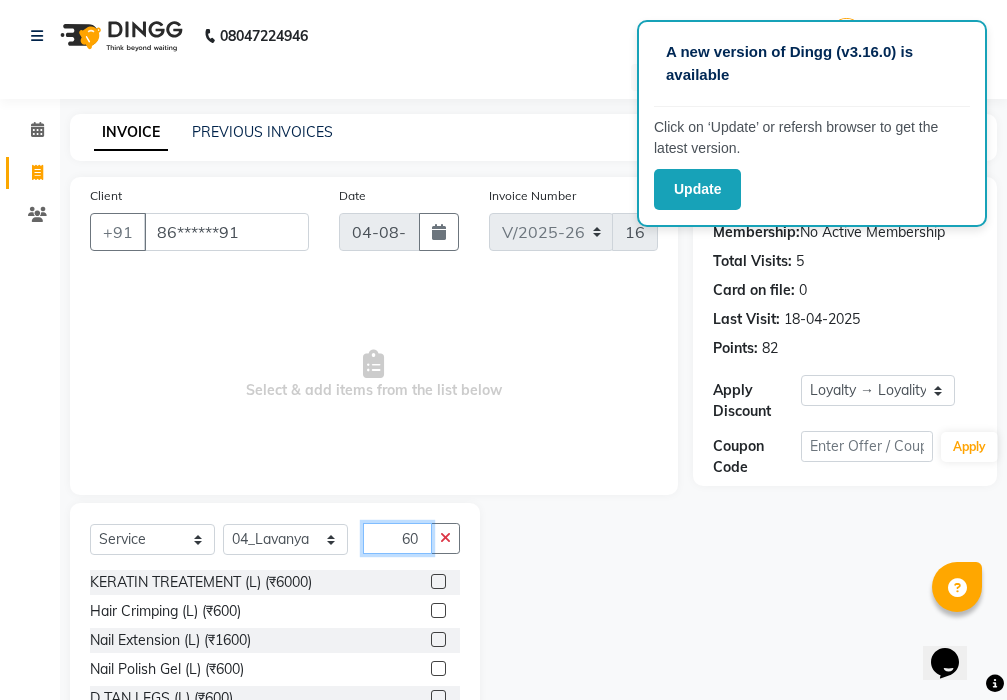 scroll, scrollTop: 90, scrollLeft: 0, axis: vertical 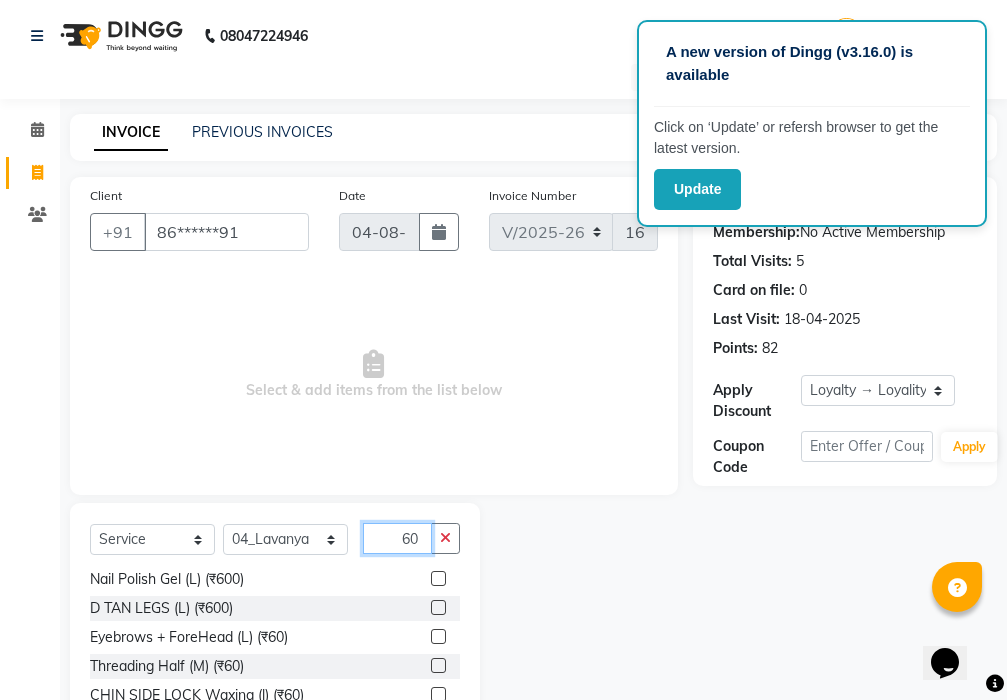 type on "60" 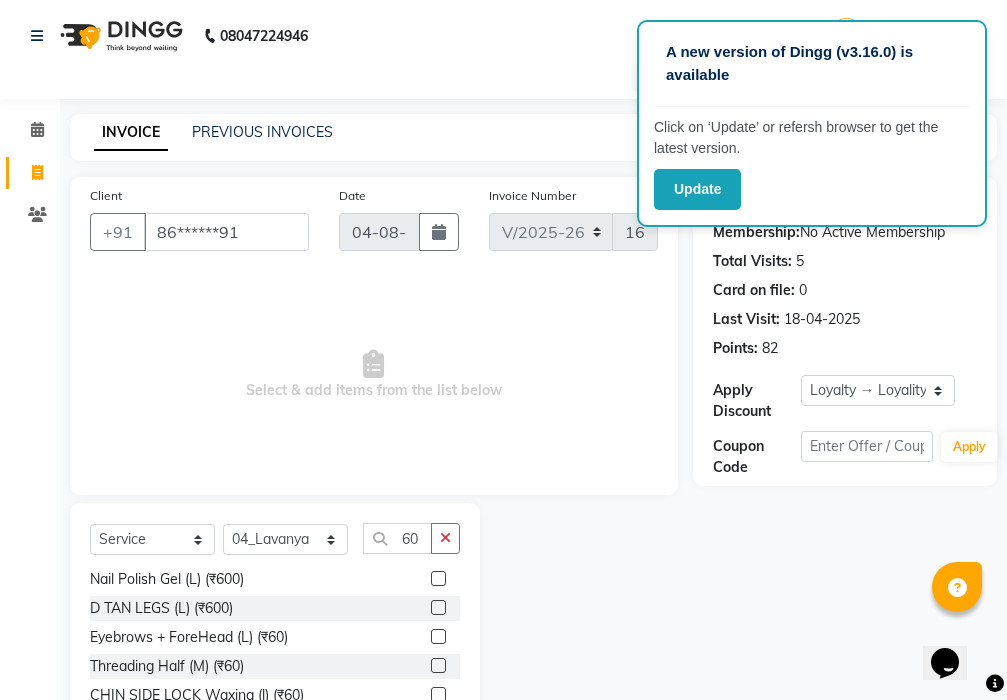 click 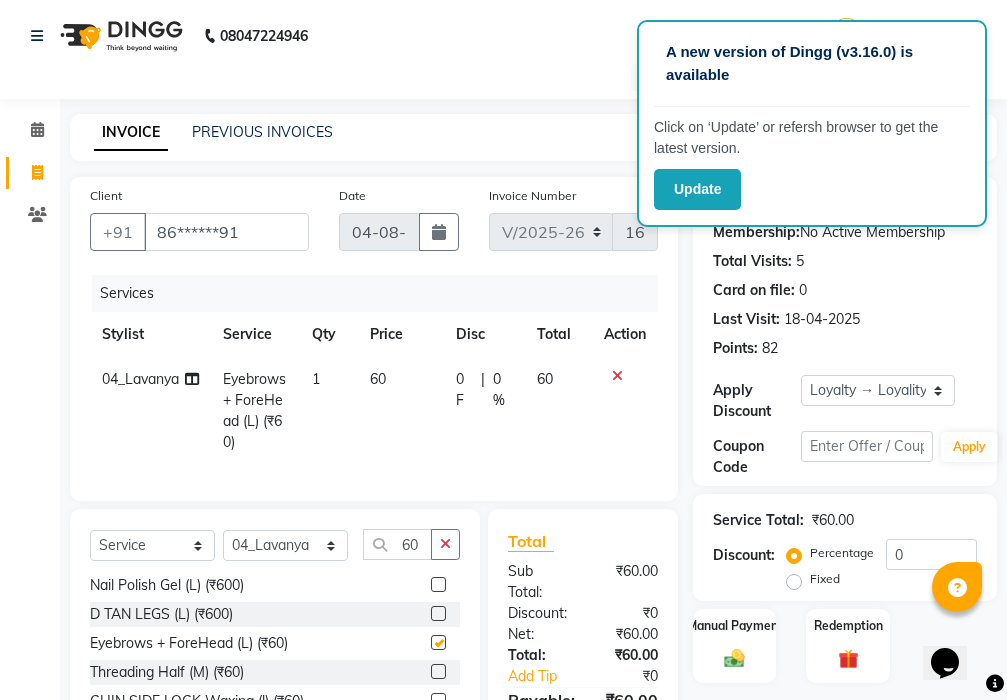 checkbox on "false" 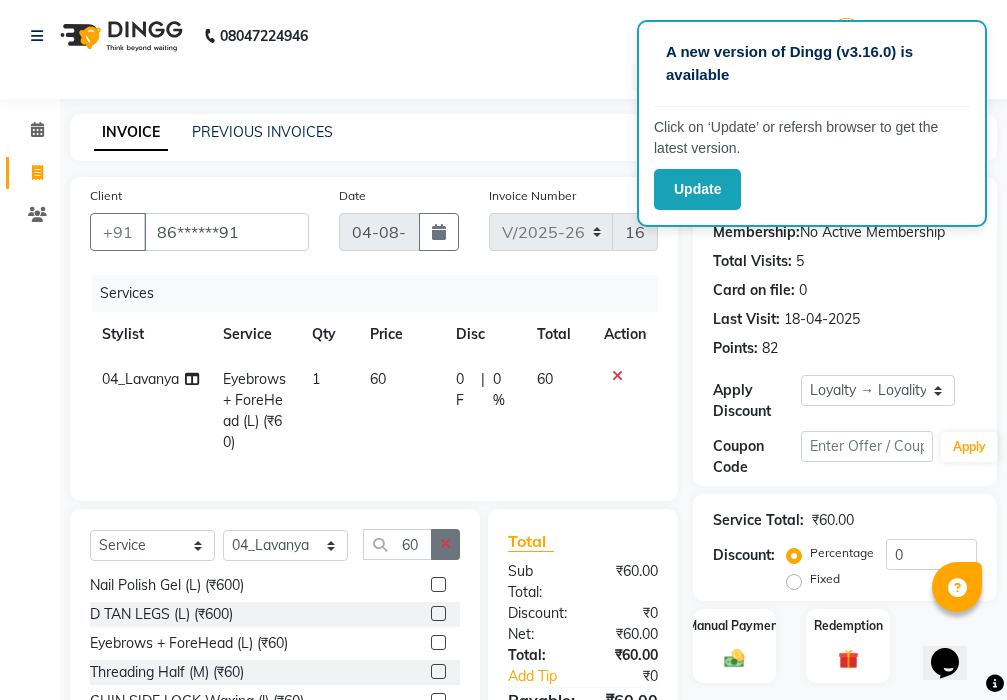 click 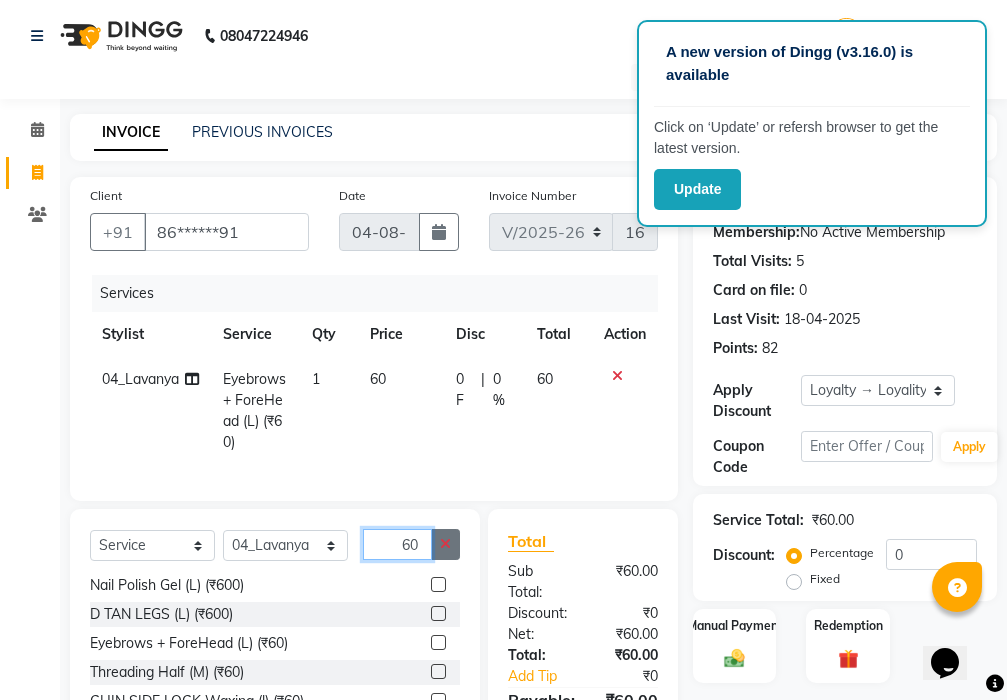 type 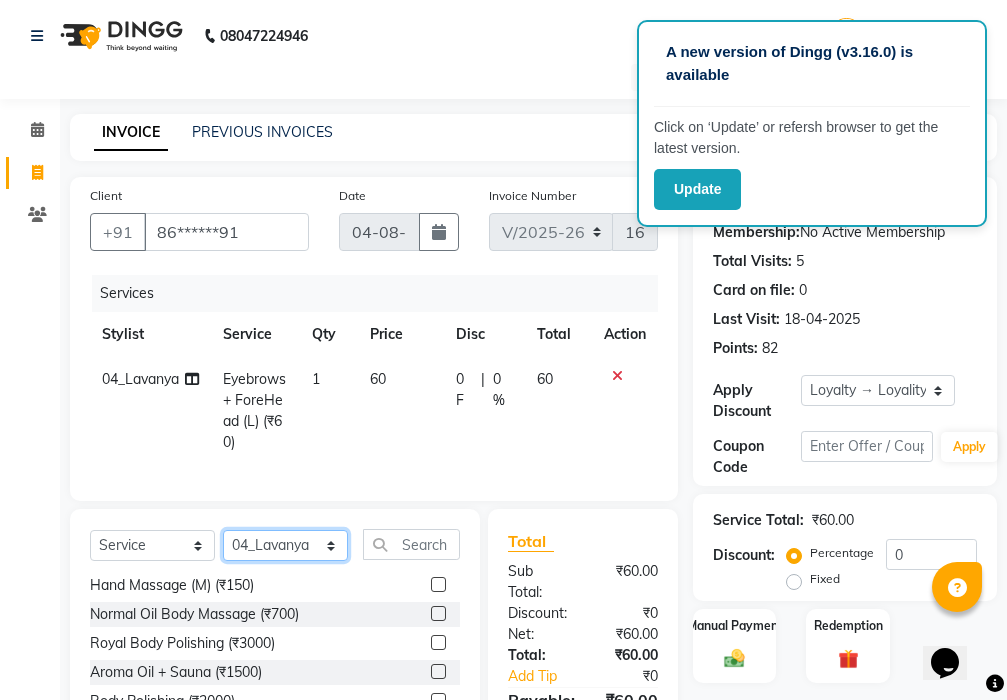 click on "Select Stylist 01_Front Desk 04_Lavanya 07_Manjushree 11_Ramesh 15_Adrish 26_Srinivas 99_Vishal Sir" 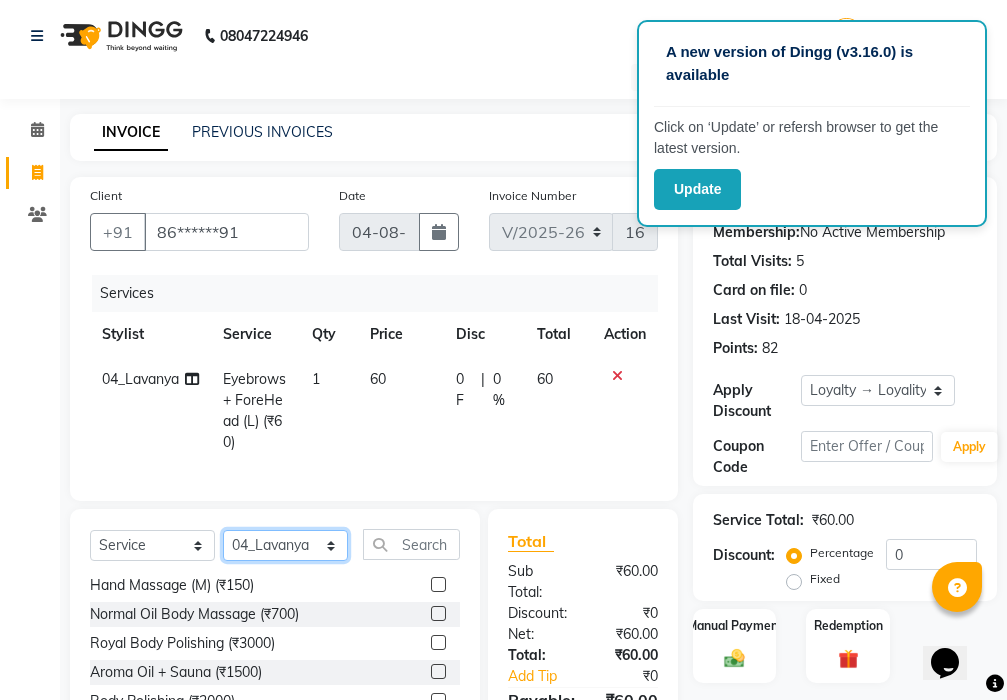 select on "15615" 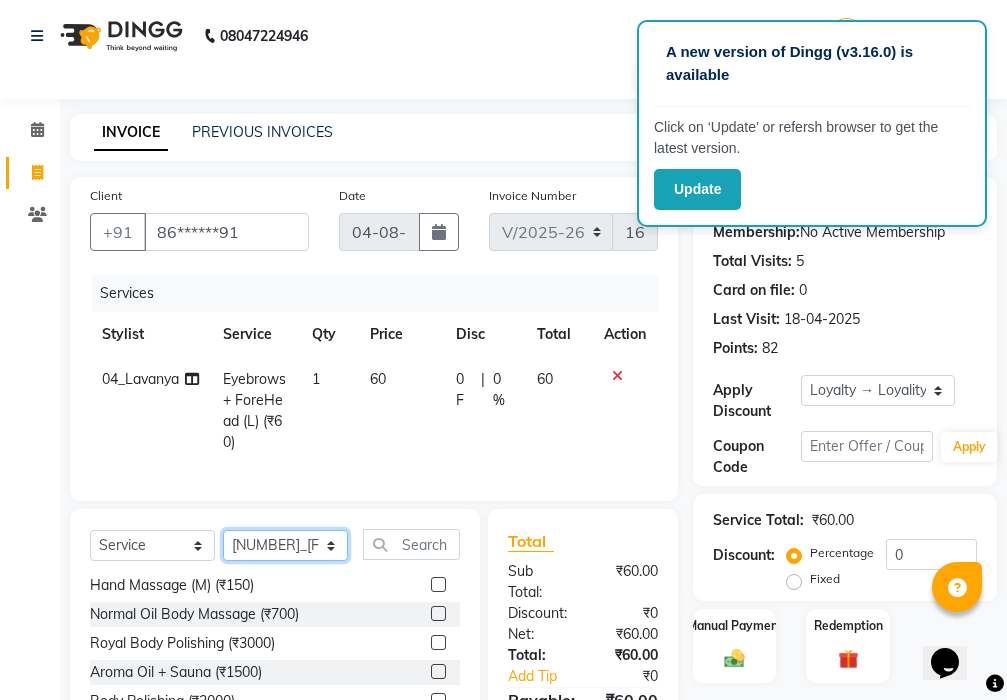 click on "Select Stylist 01_Front Desk 04_Lavanya 07_Manjushree 11_Ramesh 15_Adrish 26_Srinivas 99_Vishal Sir" 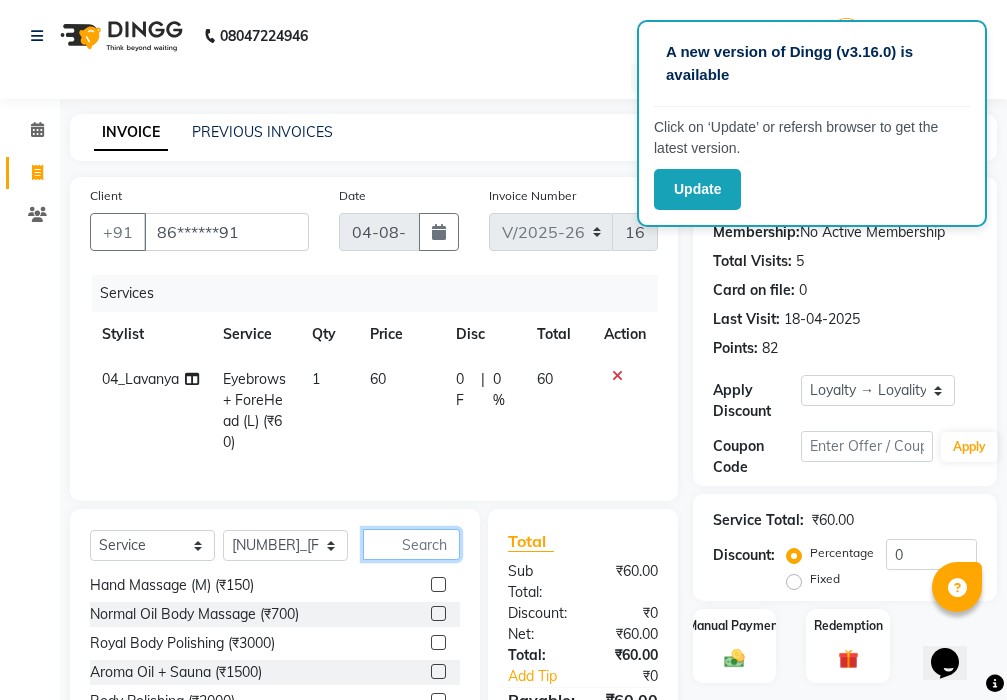 click 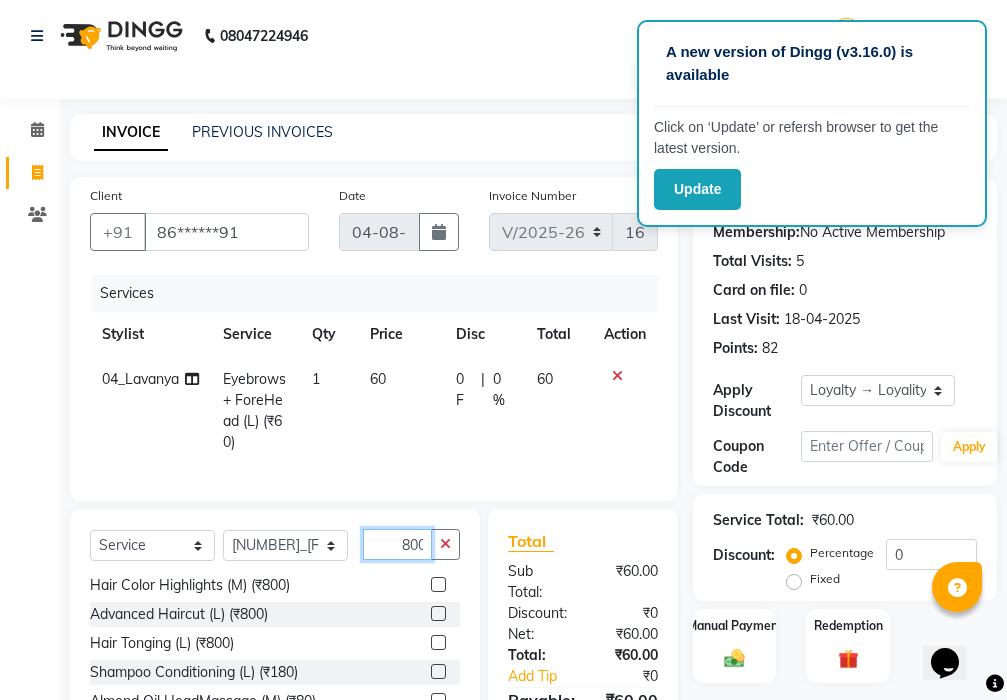 scroll, scrollTop: 0, scrollLeft: 2, axis: horizontal 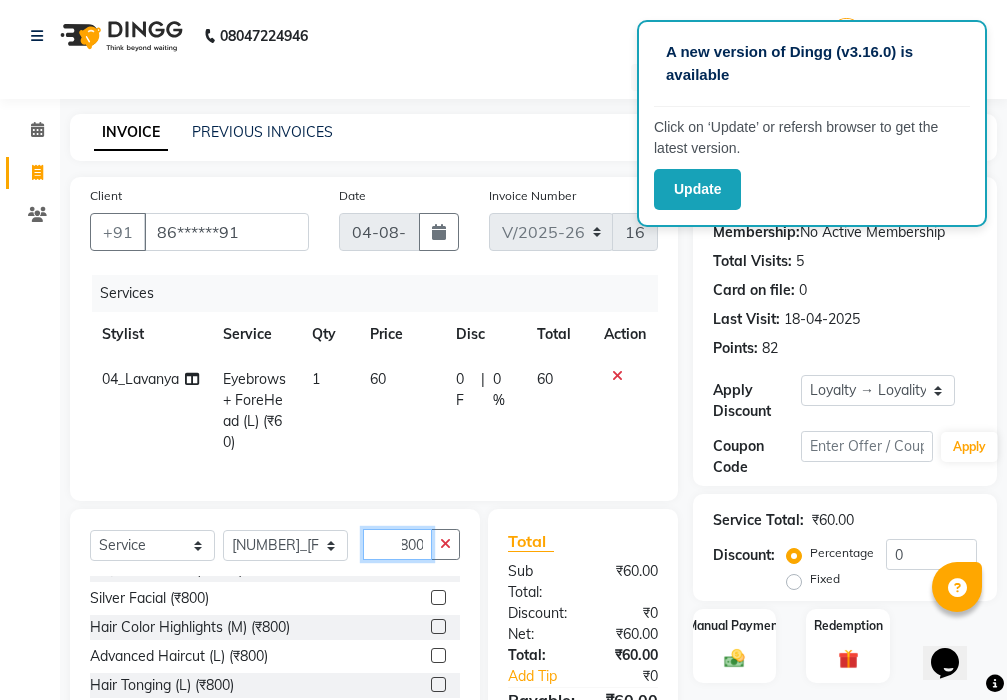 type on "800" 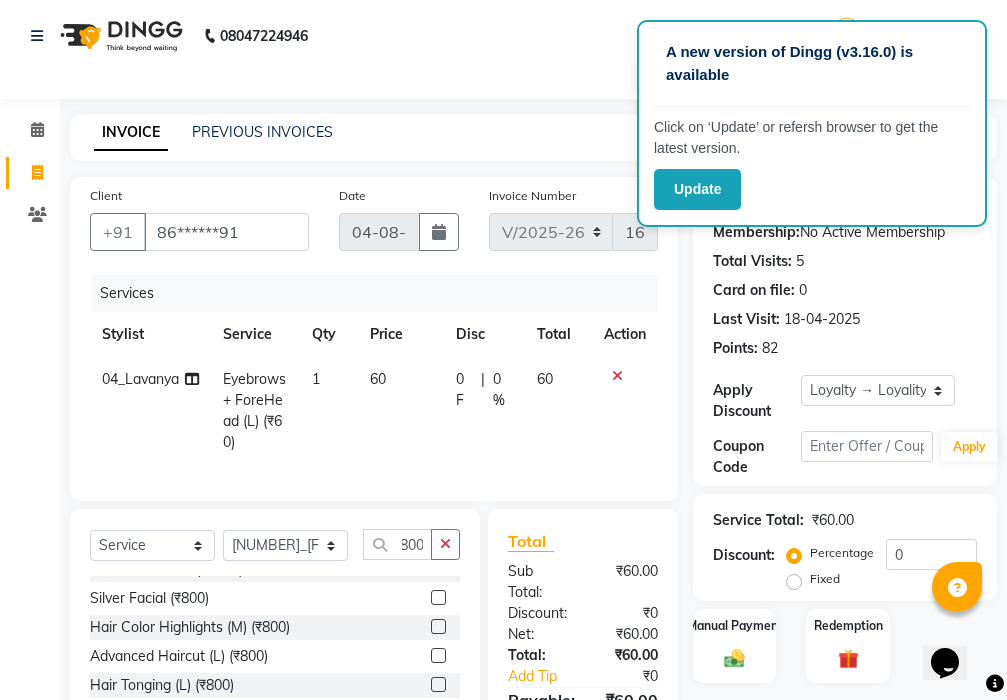 click 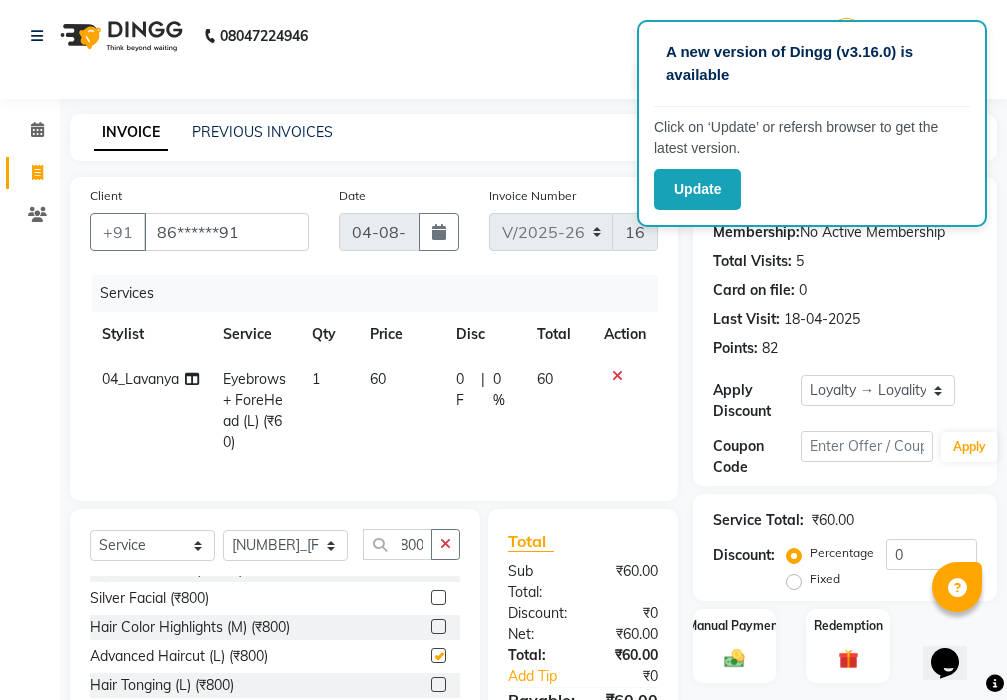 scroll, scrollTop: 0, scrollLeft: 0, axis: both 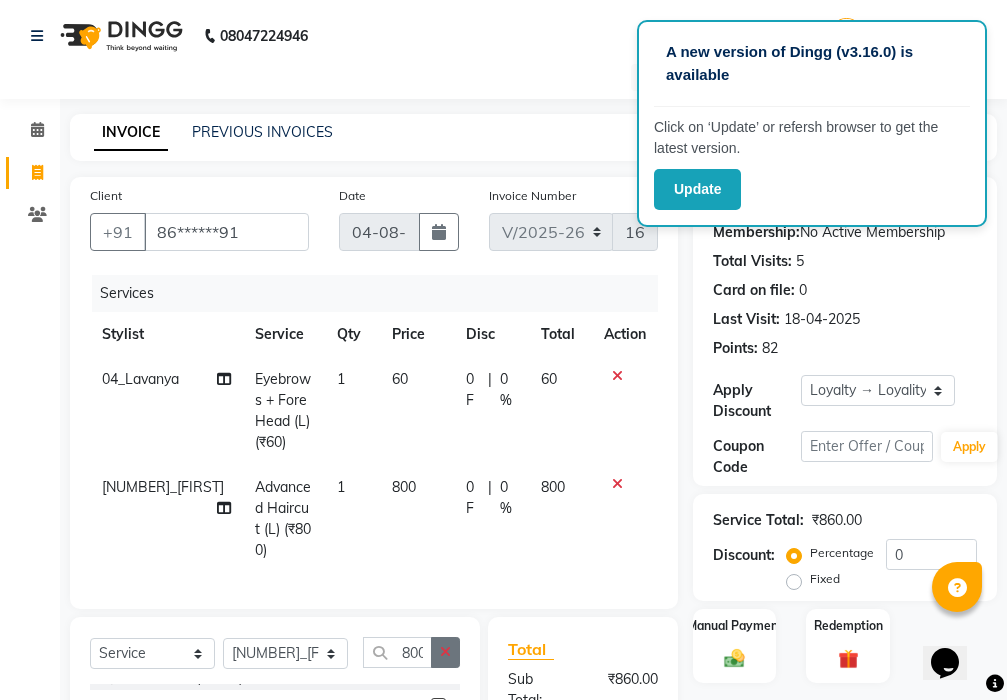 checkbox on "false" 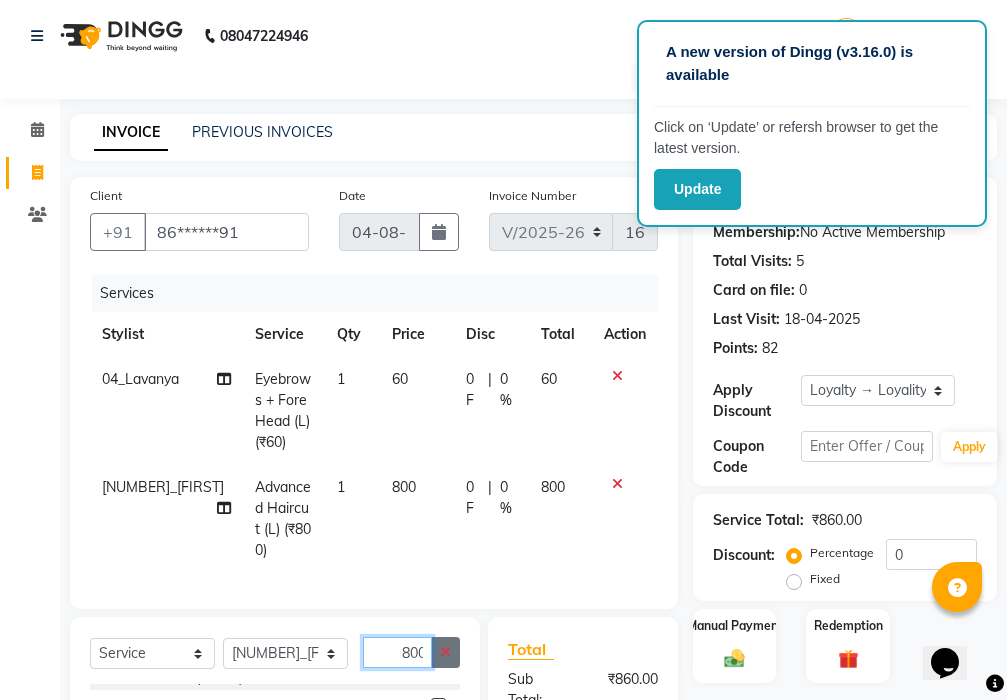 type 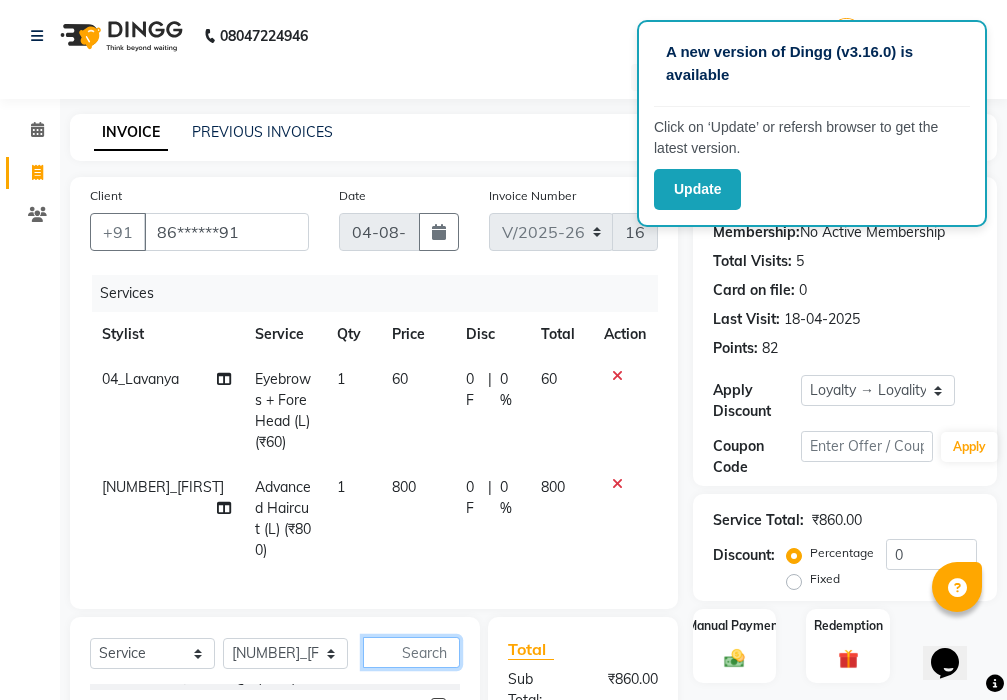 scroll, scrollTop: 715, scrollLeft: 0, axis: vertical 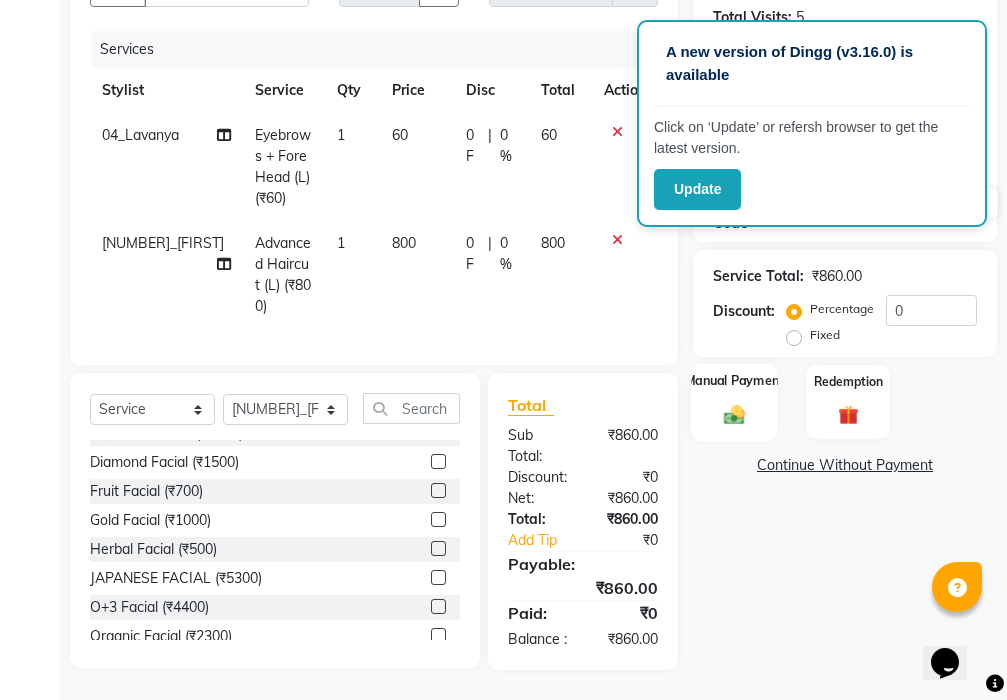 click 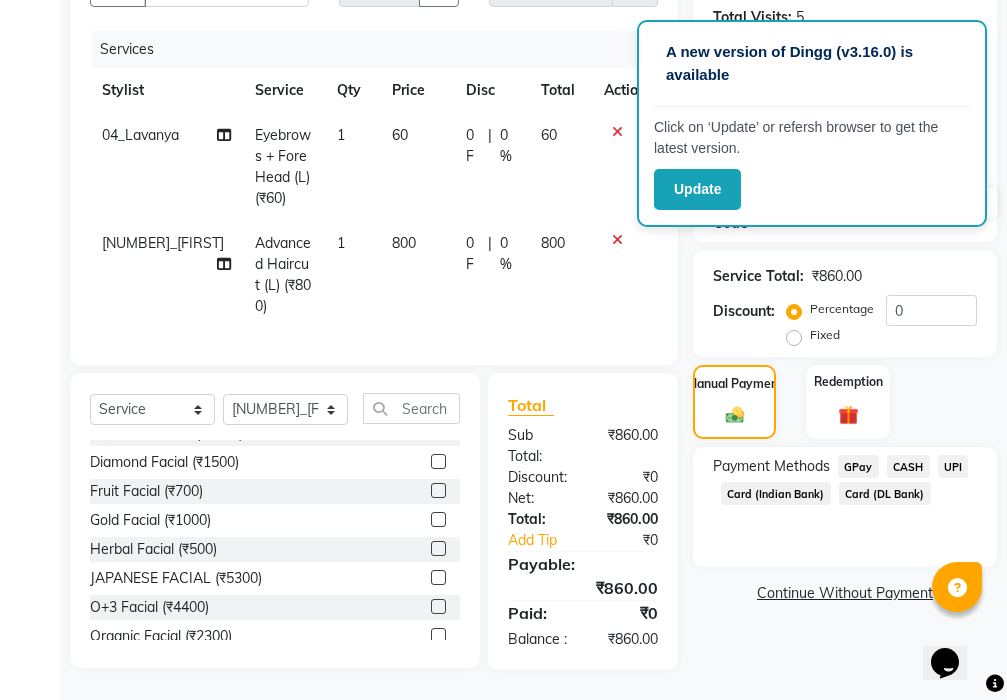 click on "CASH" 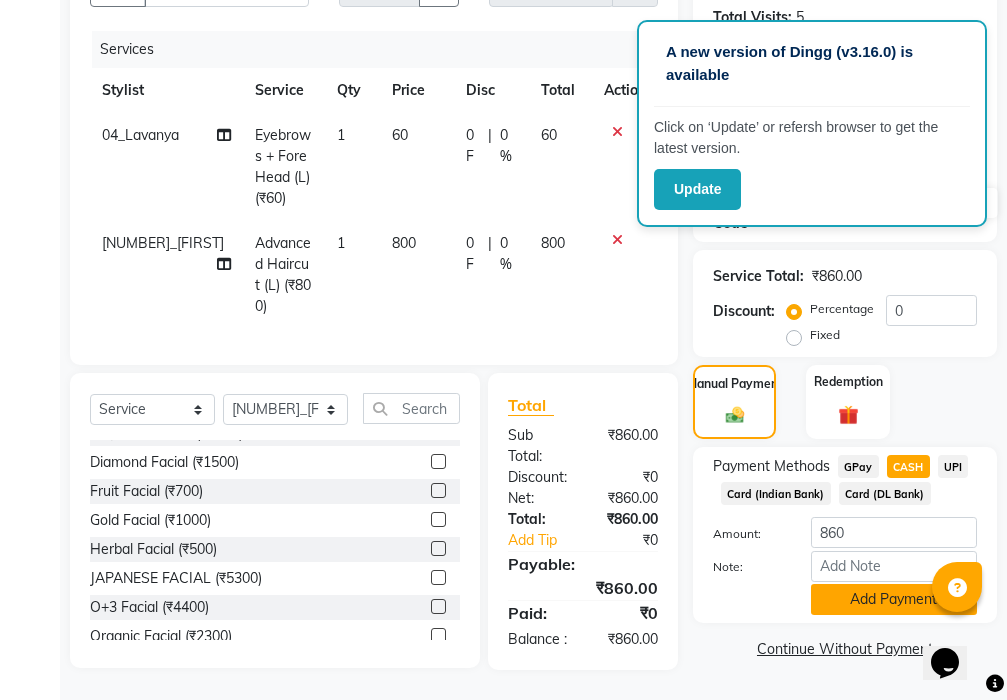 click on "Add Payment" 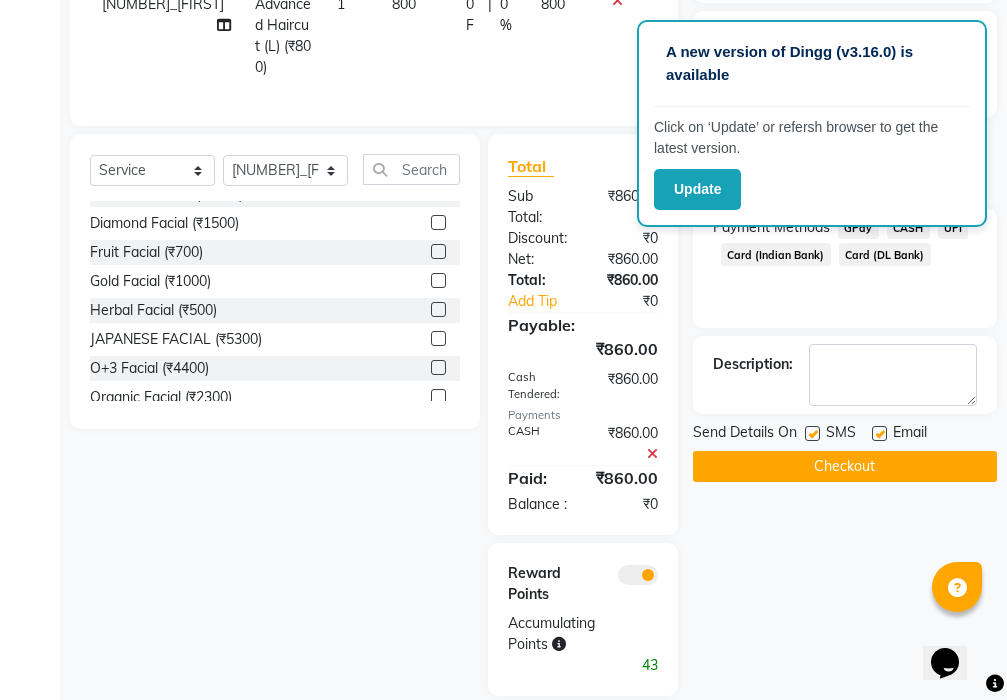scroll, scrollTop: 526, scrollLeft: 0, axis: vertical 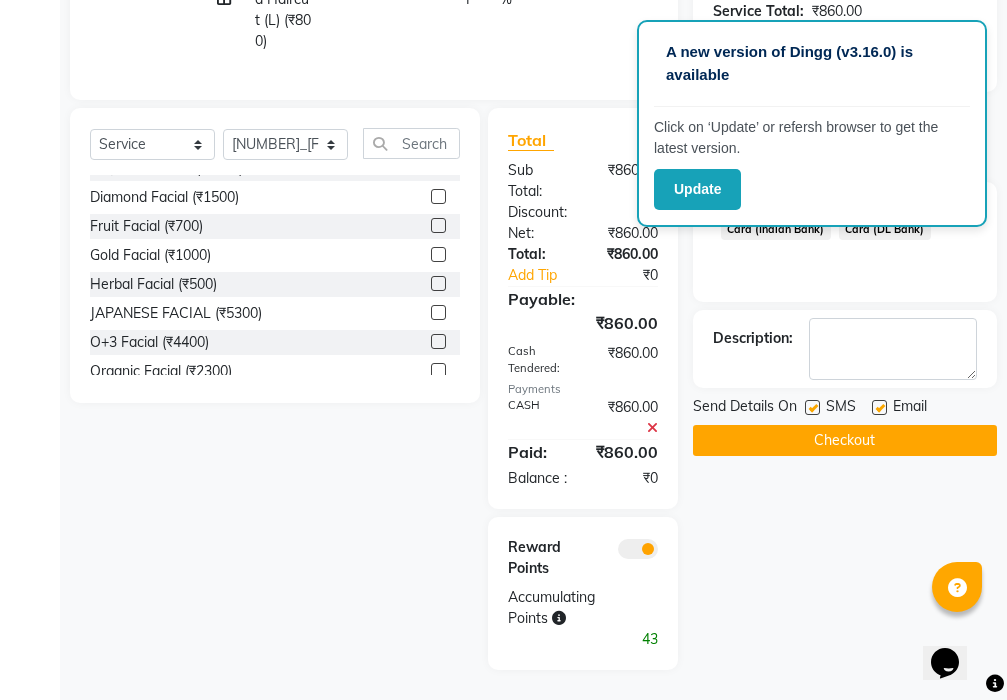 click on "Checkout" 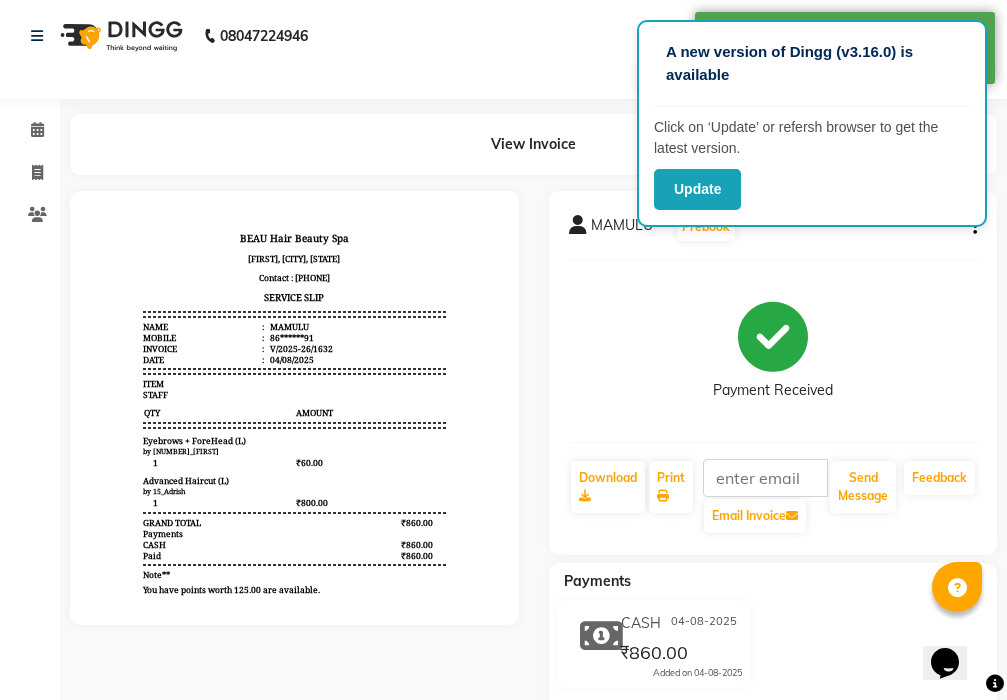 scroll, scrollTop: 0, scrollLeft: 0, axis: both 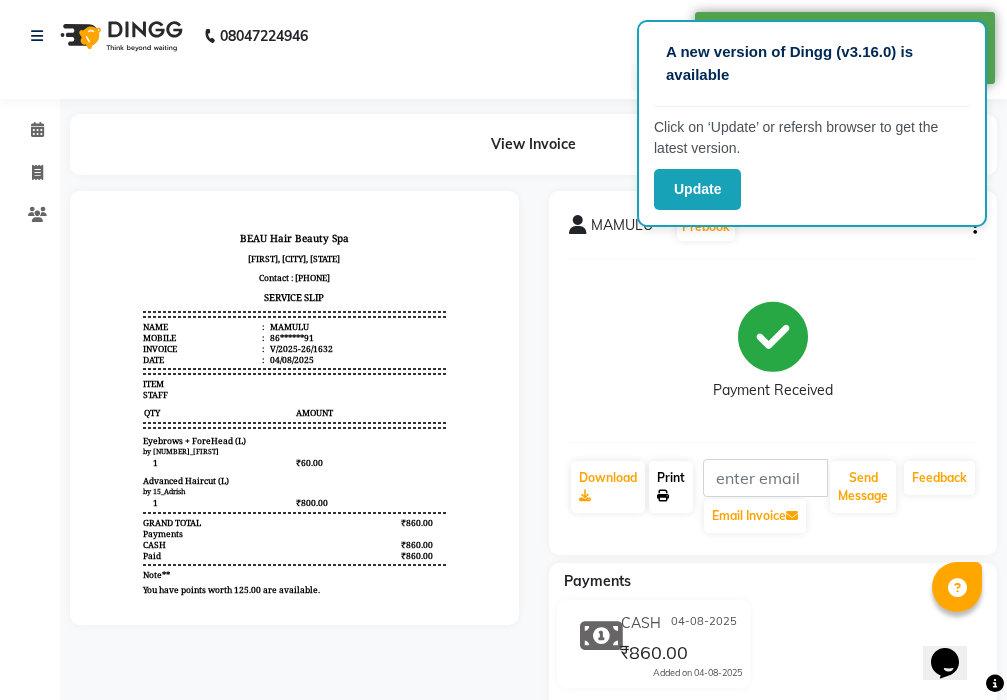click on "Print" 